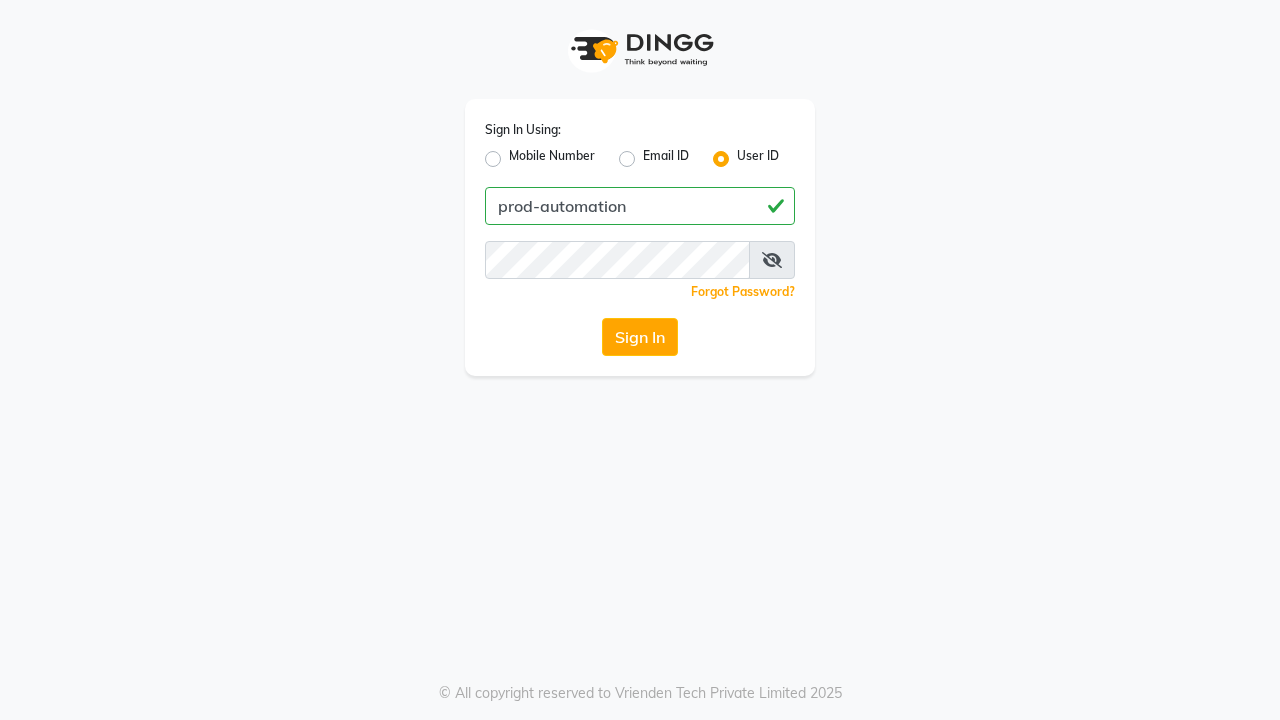 scroll, scrollTop: 0, scrollLeft: 0, axis: both 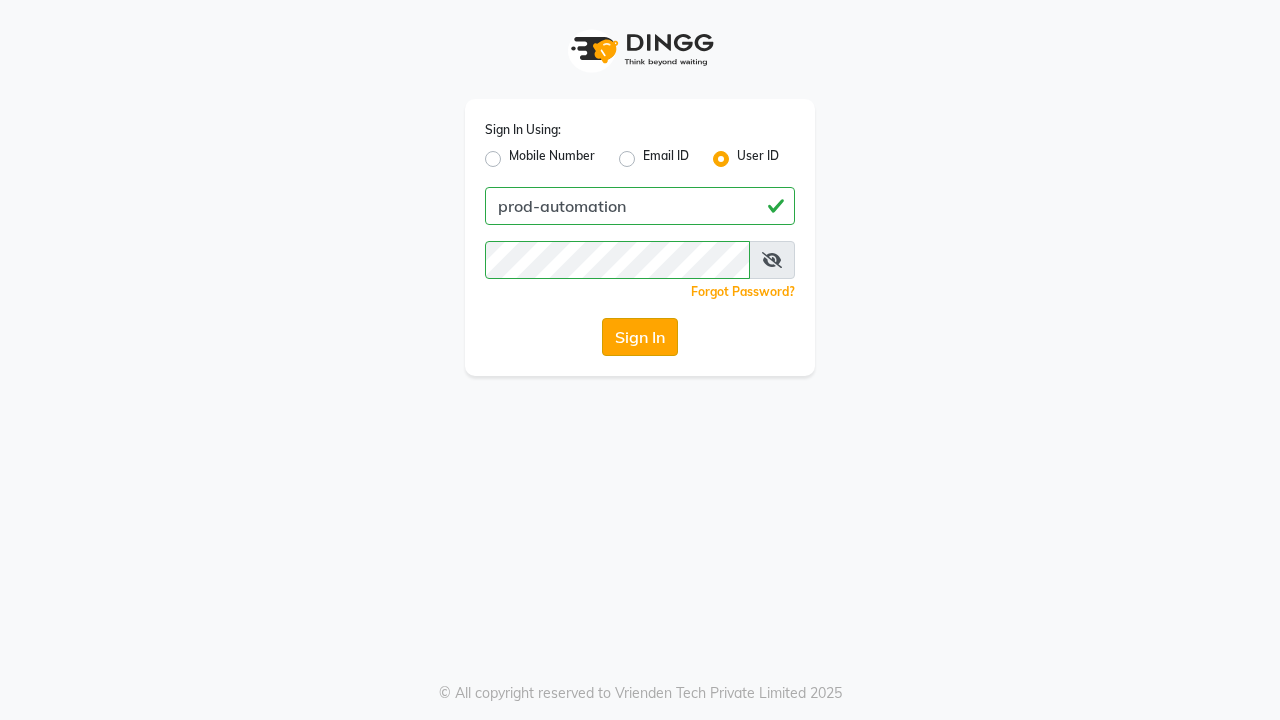 click on "Sign In" 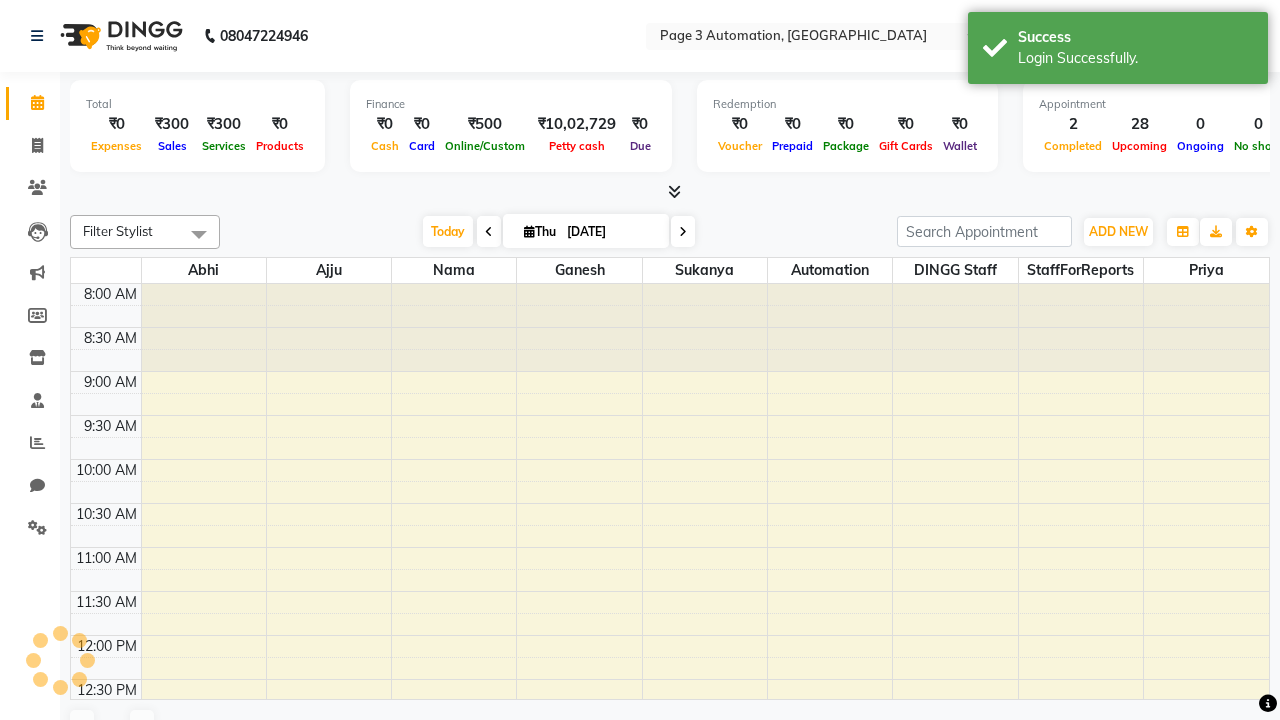 select on "en" 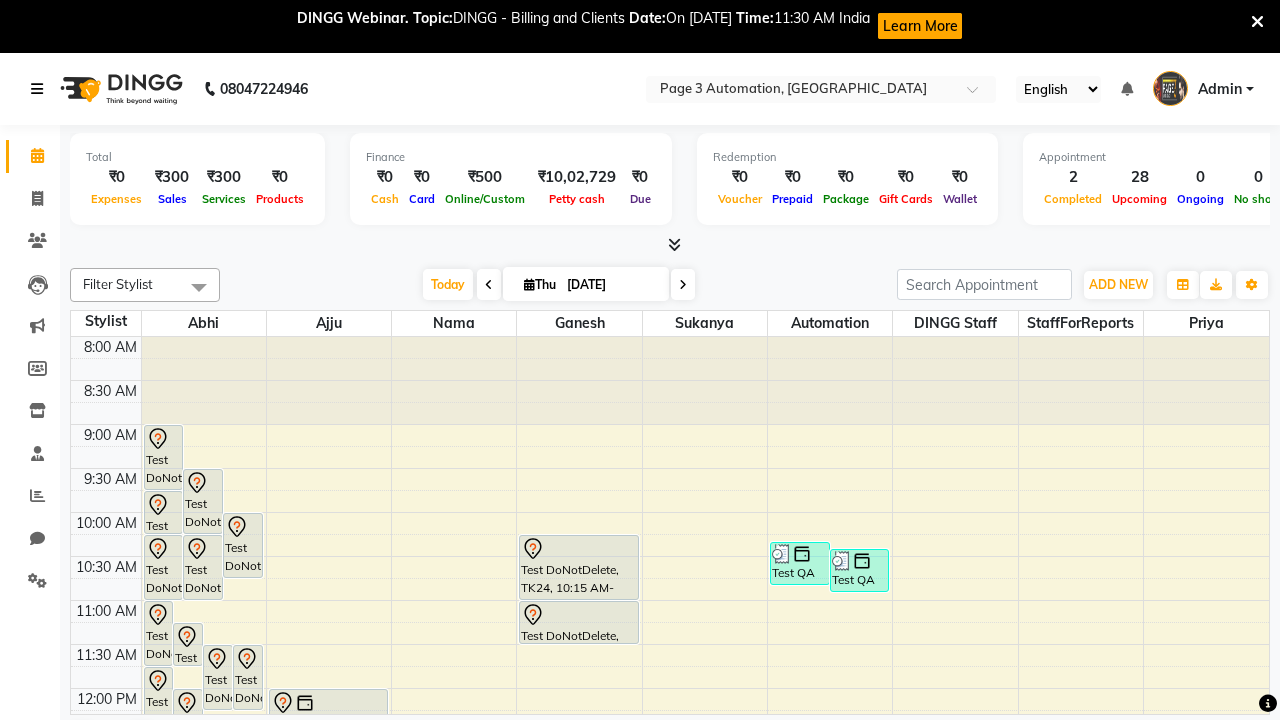 click at bounding box center (37, 89) 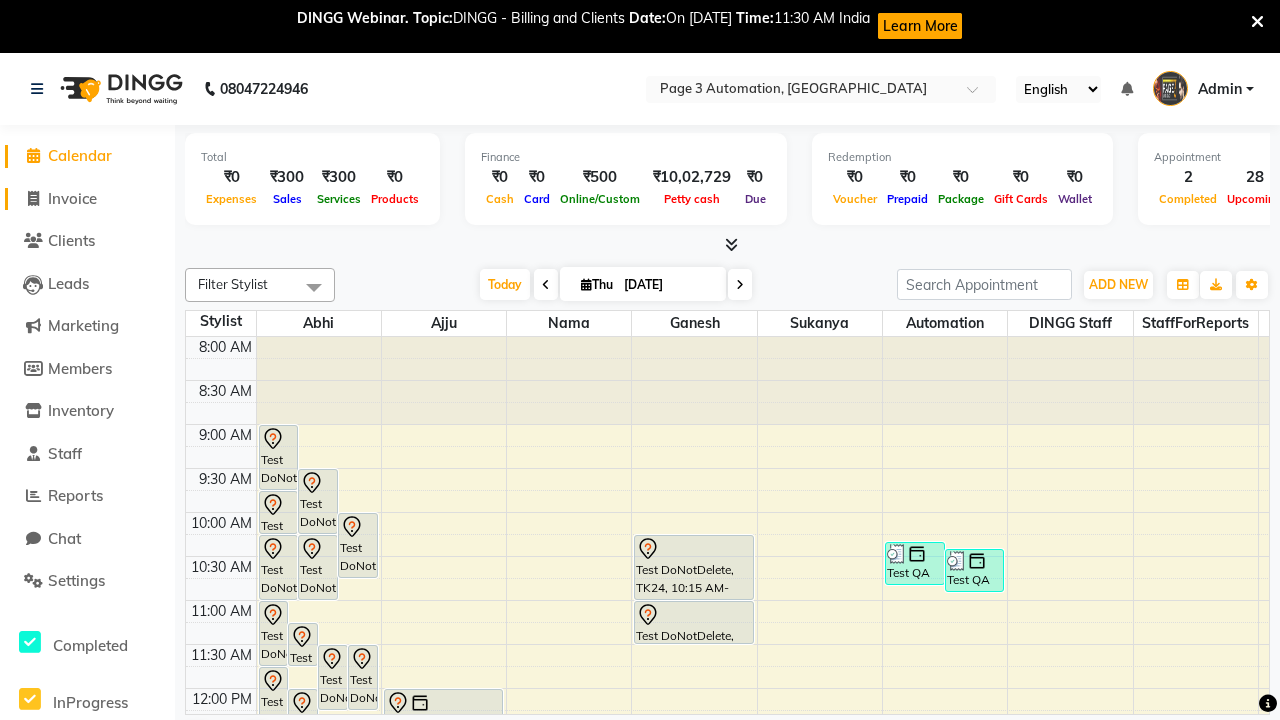 click on "Invoice" 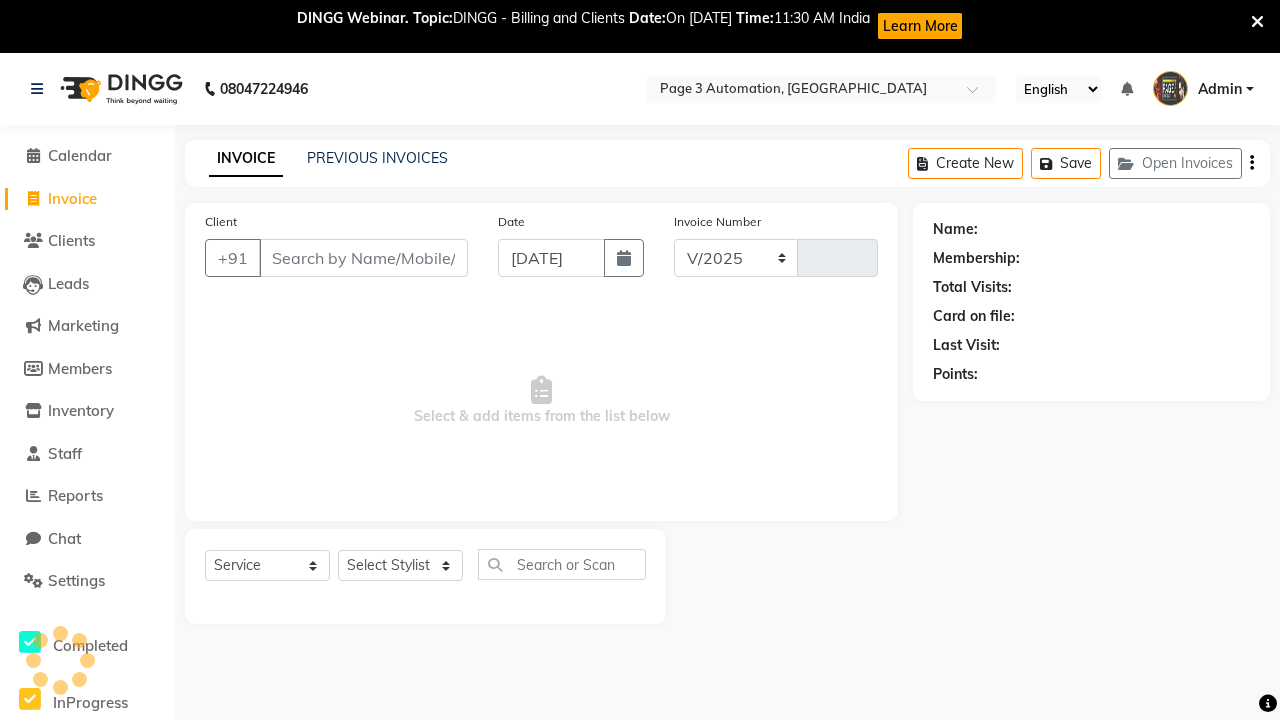 select on "2774" 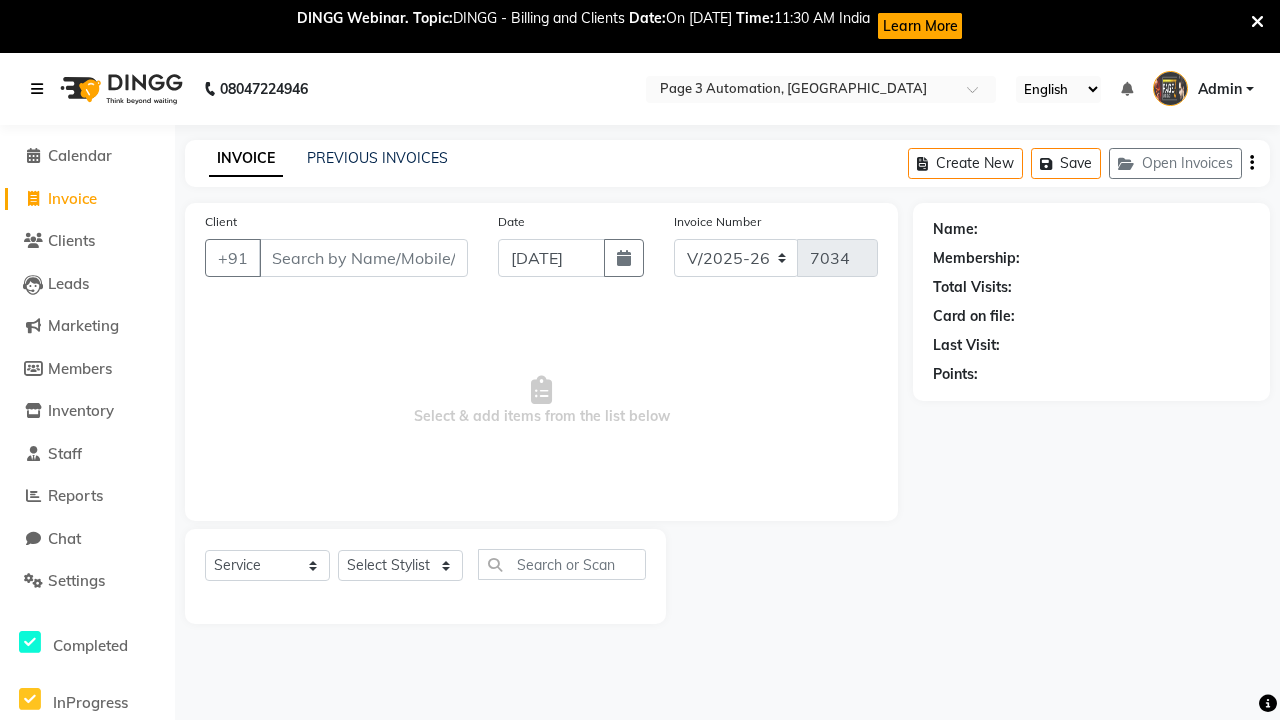 click at bounding box center [37, 89] 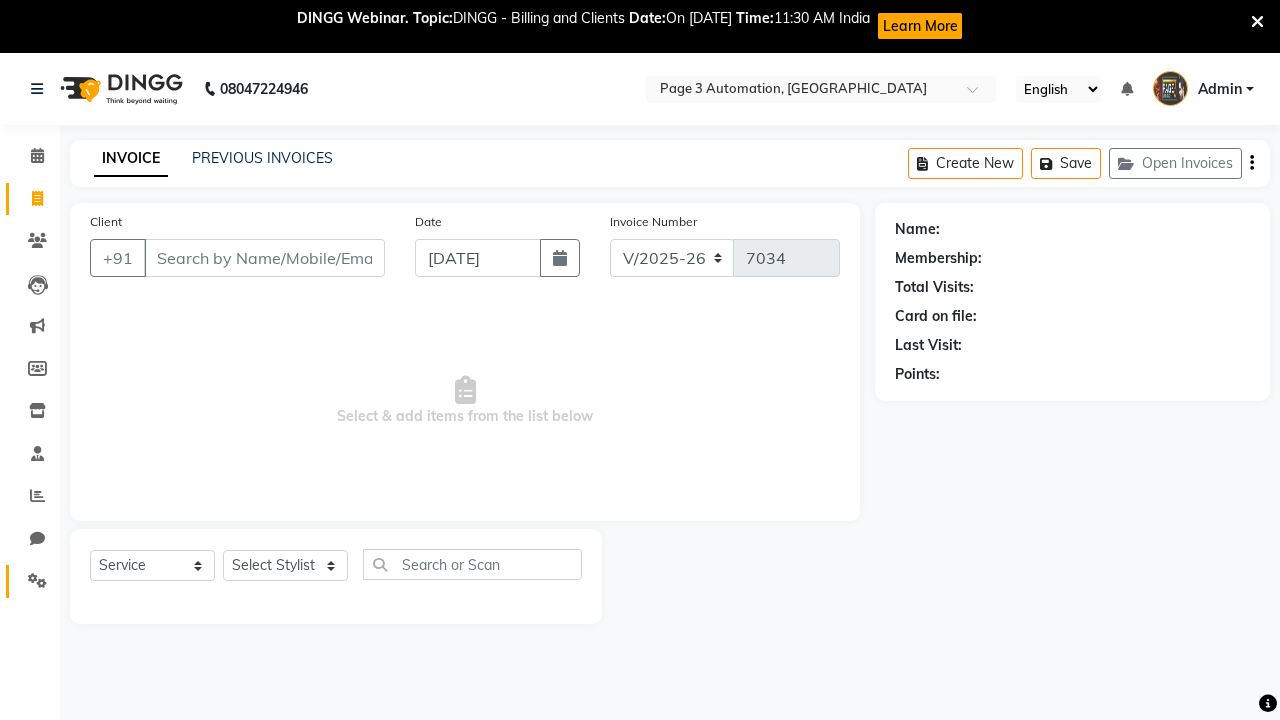 click 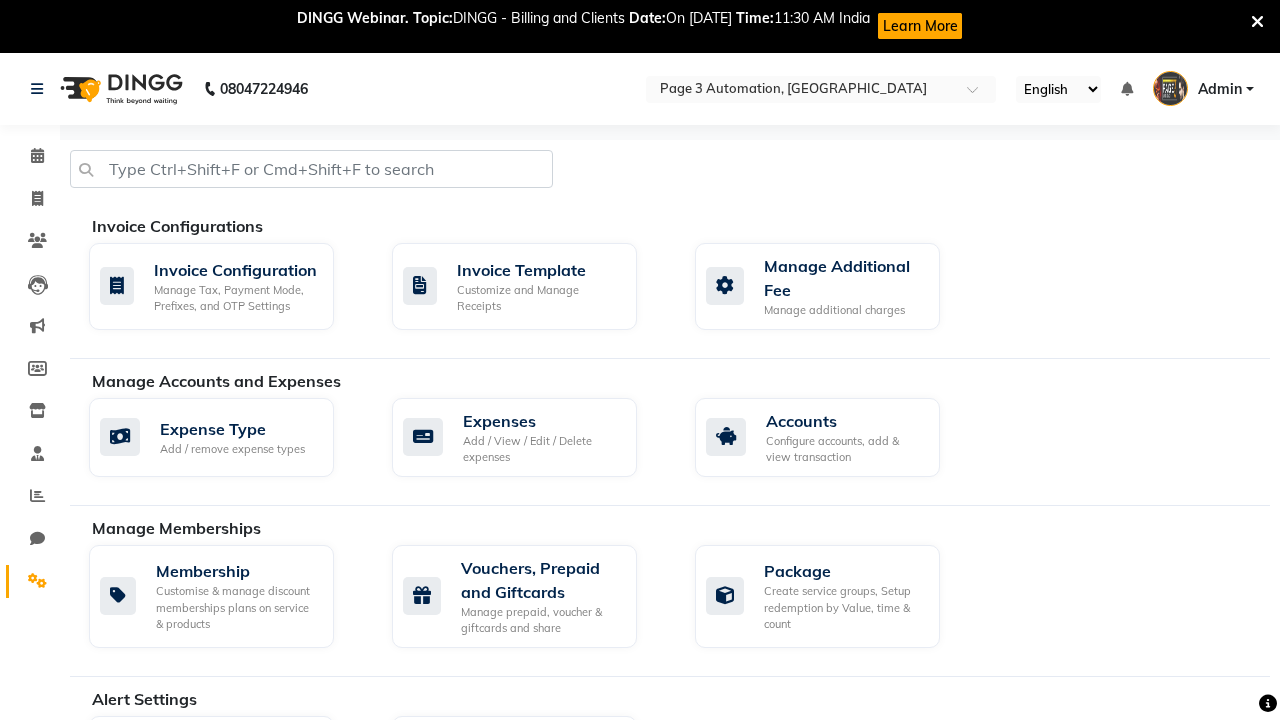 click on "Manage reset opening cash, change password." 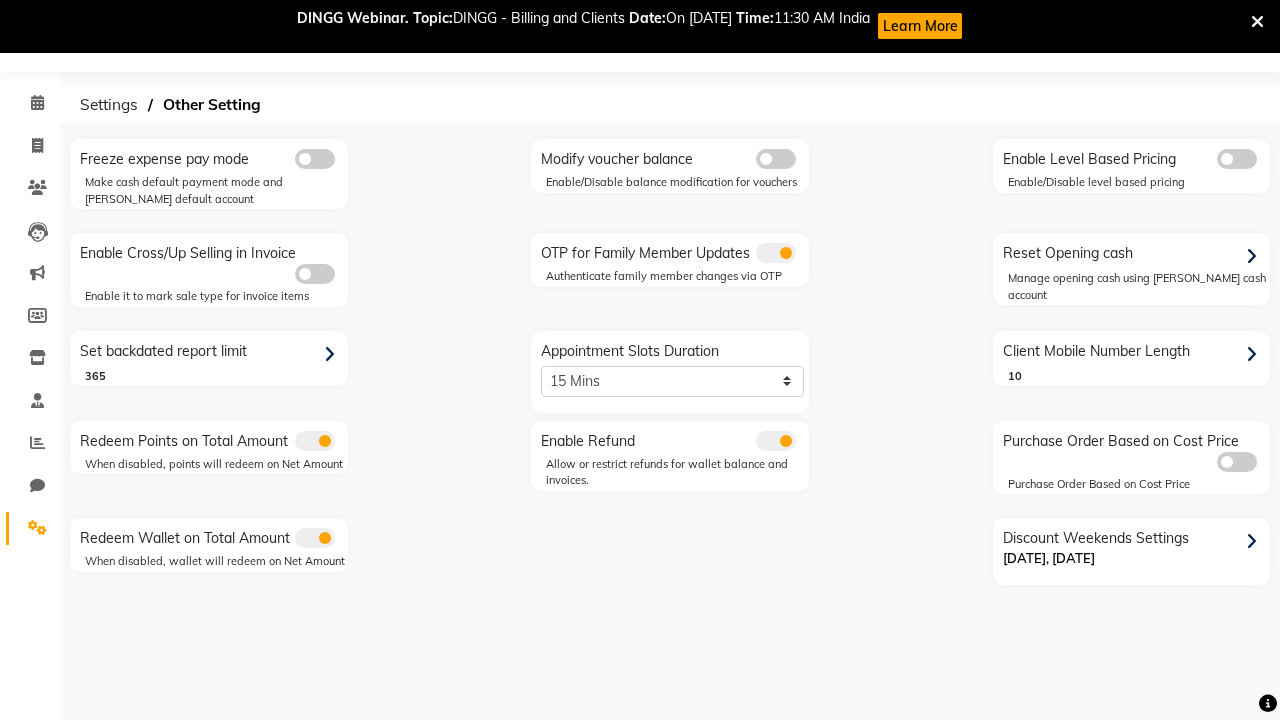 scroll, scrollTop: 0, scrollLeft: 0, axis: both 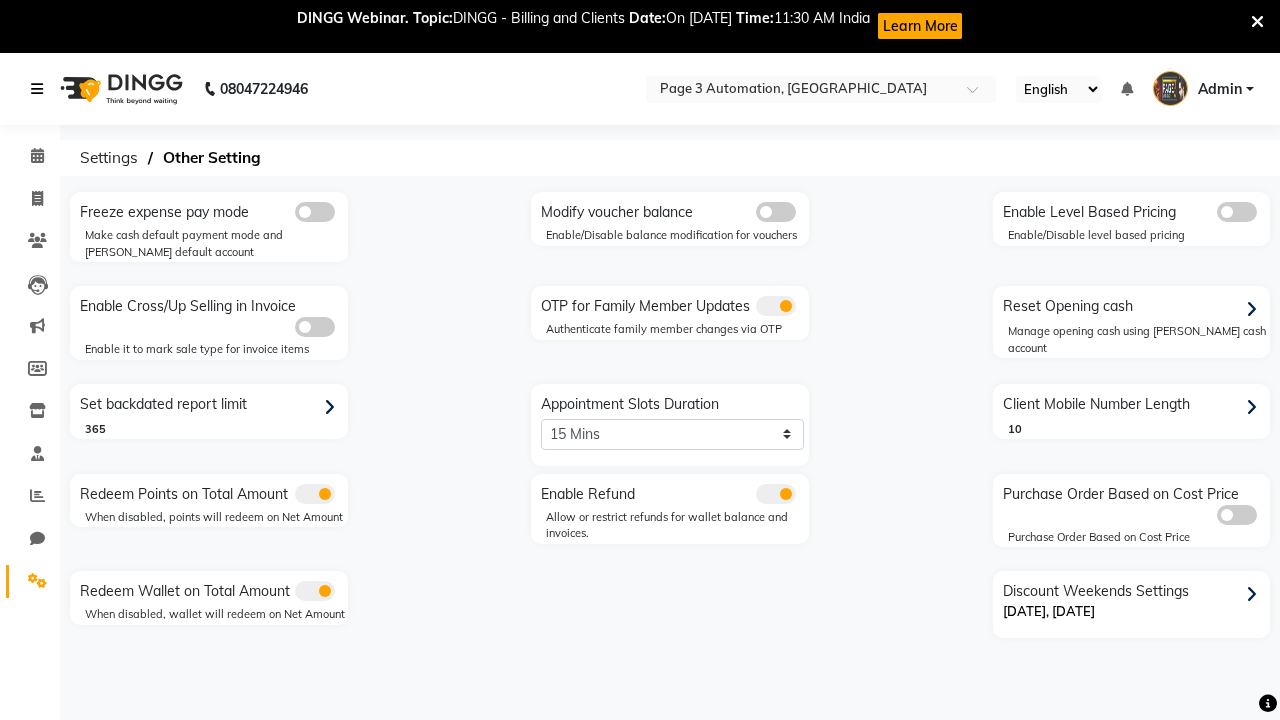 click at bounding box center (37, 89) 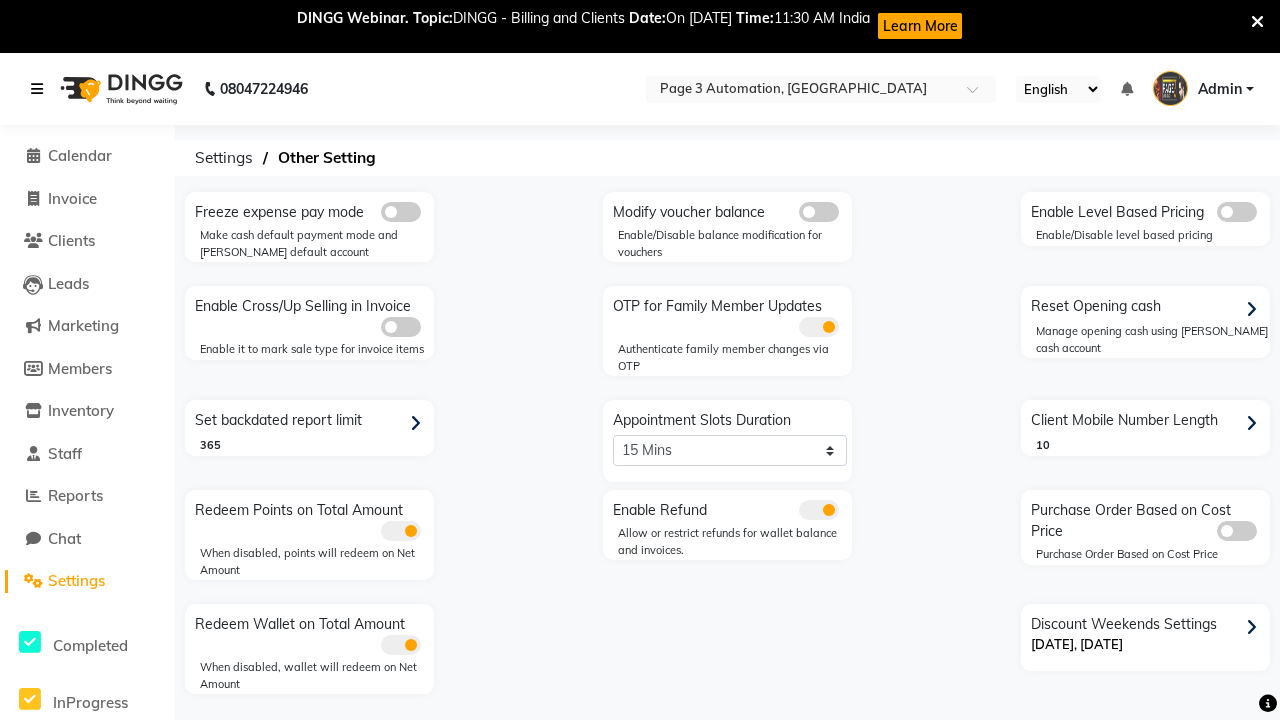 scroll, scrollTop: 0, scrollLeft: 5, axis: horizontal 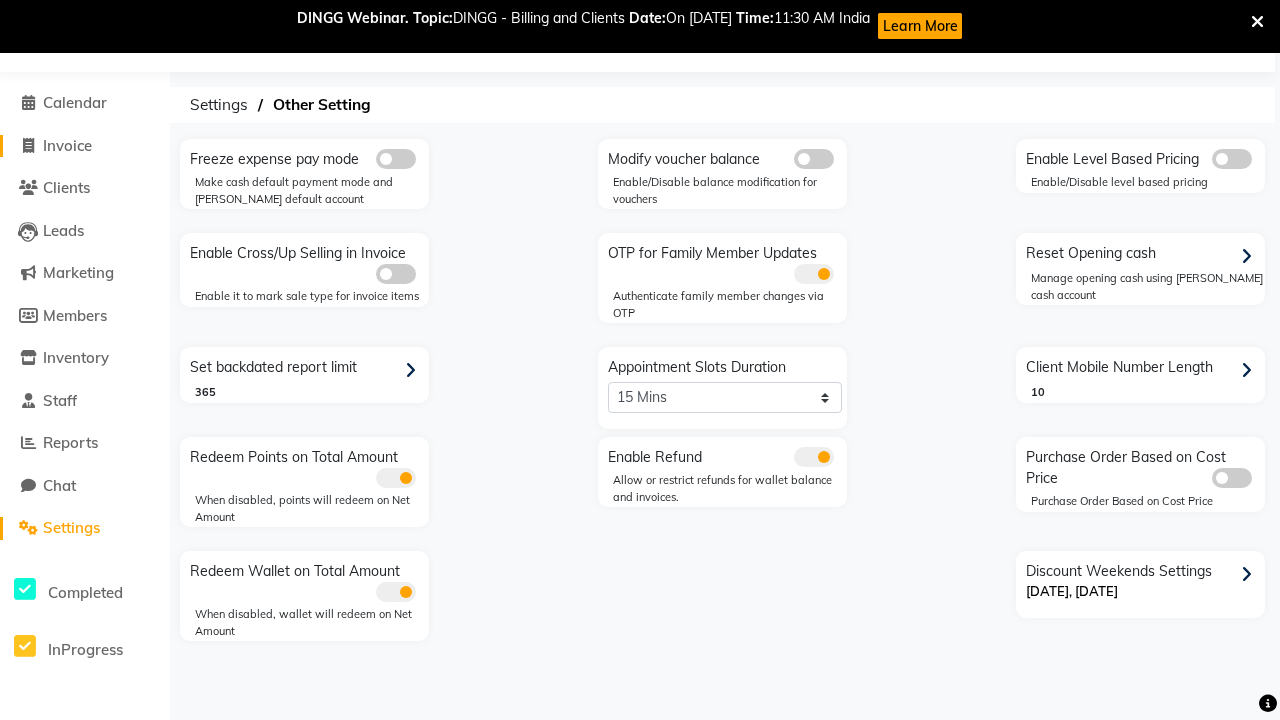 click on "Invoice" 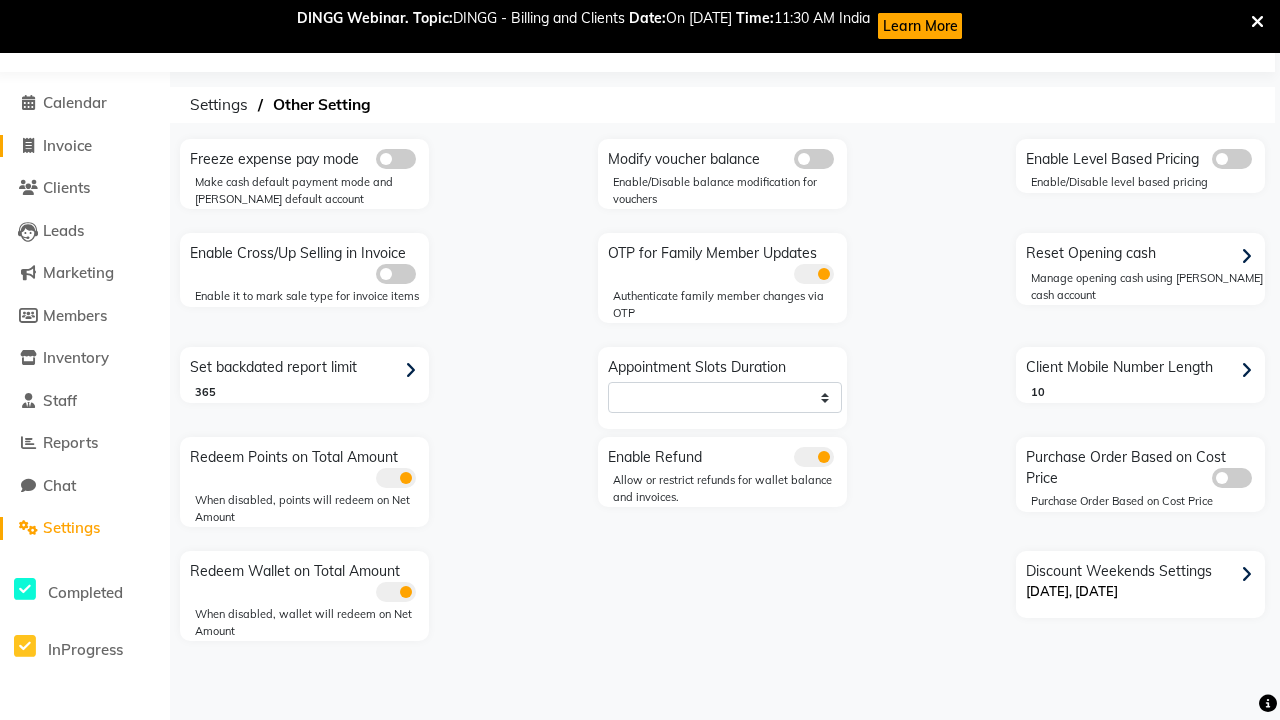 select on "2774" 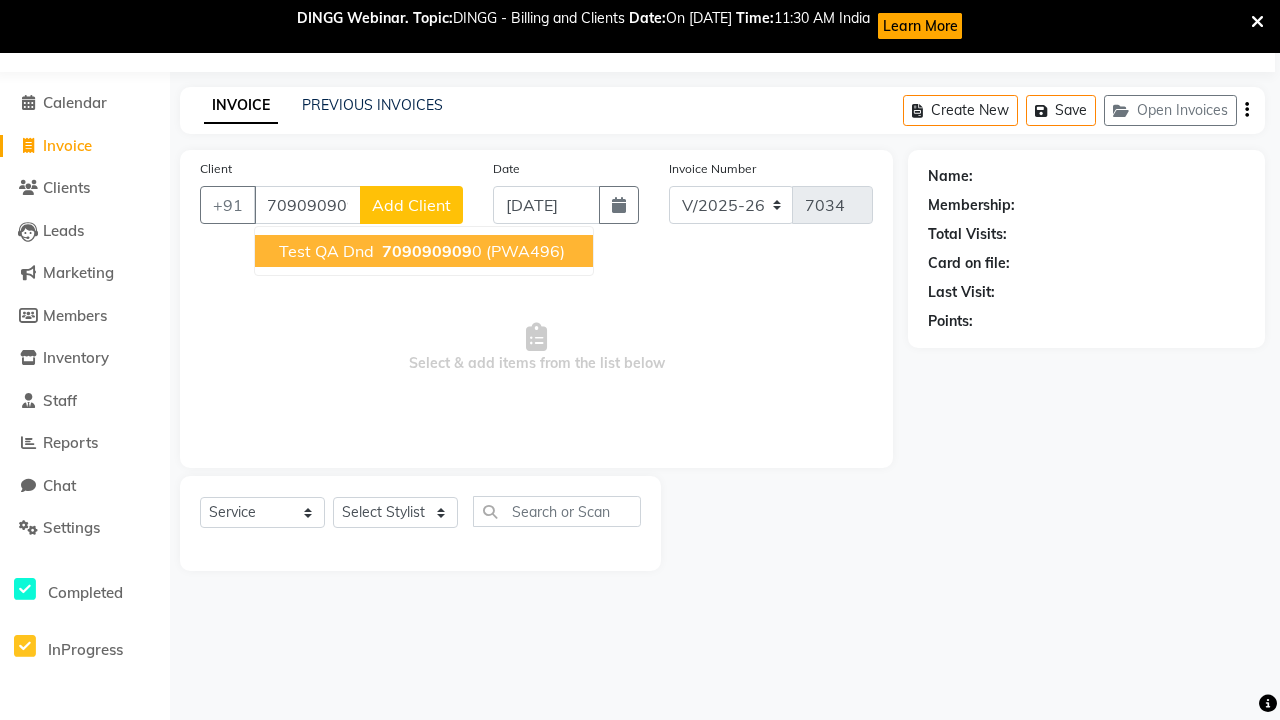 click on "709090909" at bounding box center [427, 251] 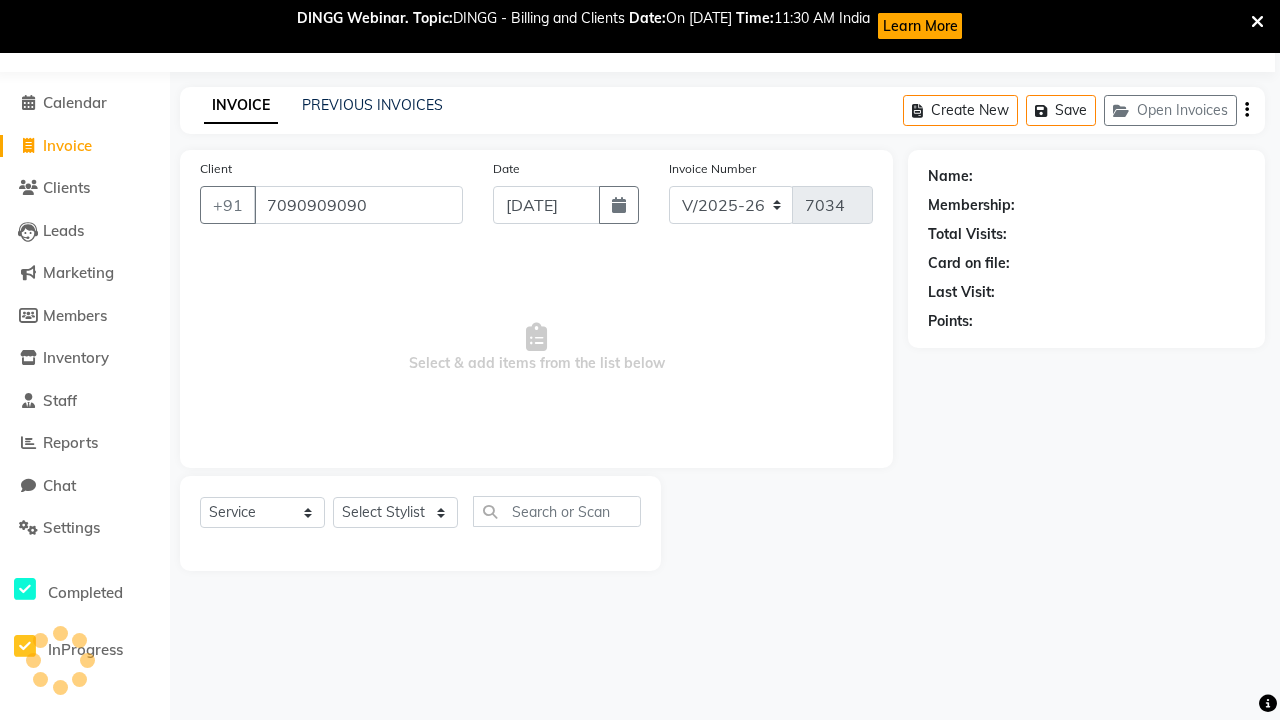 type on "7090909090" 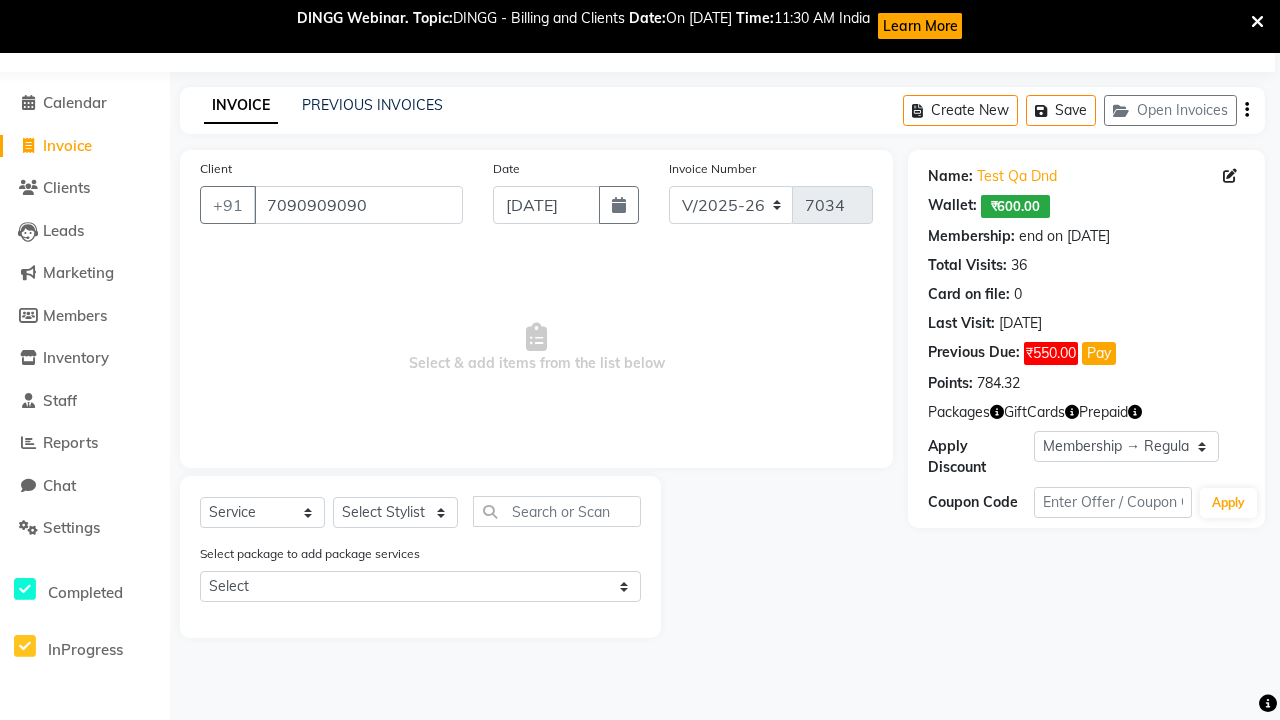 select on "0:" 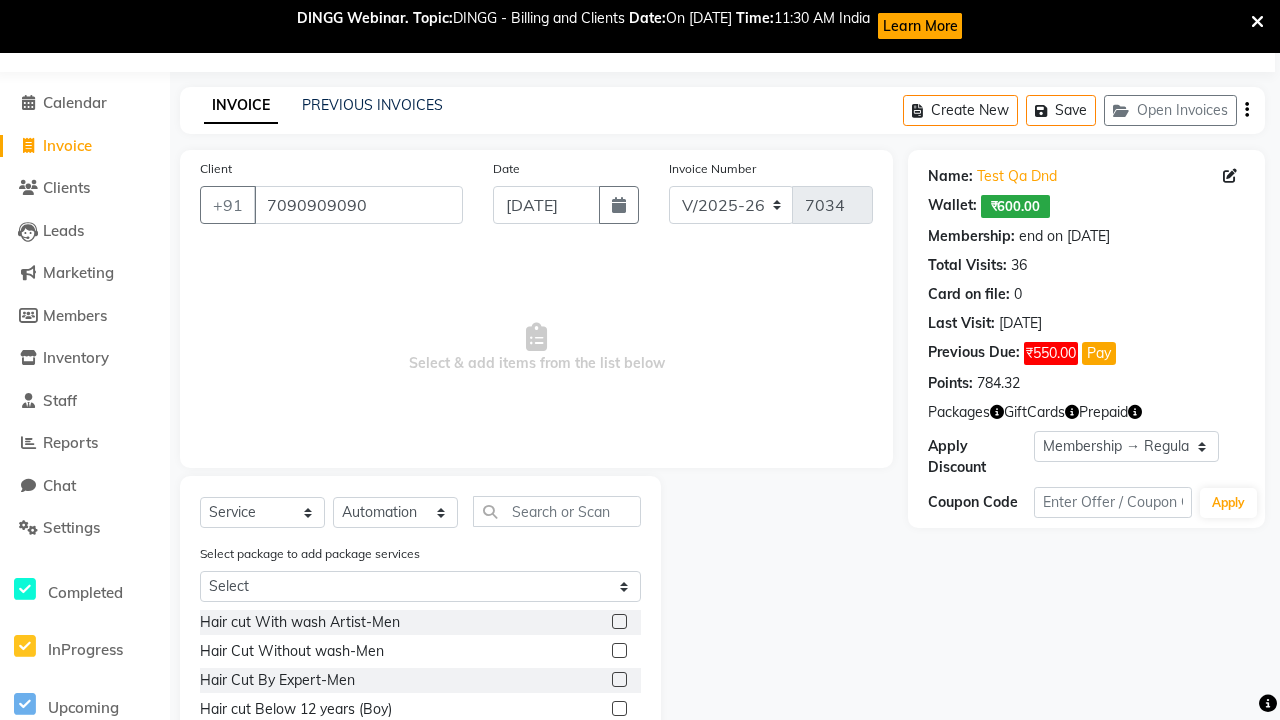 click 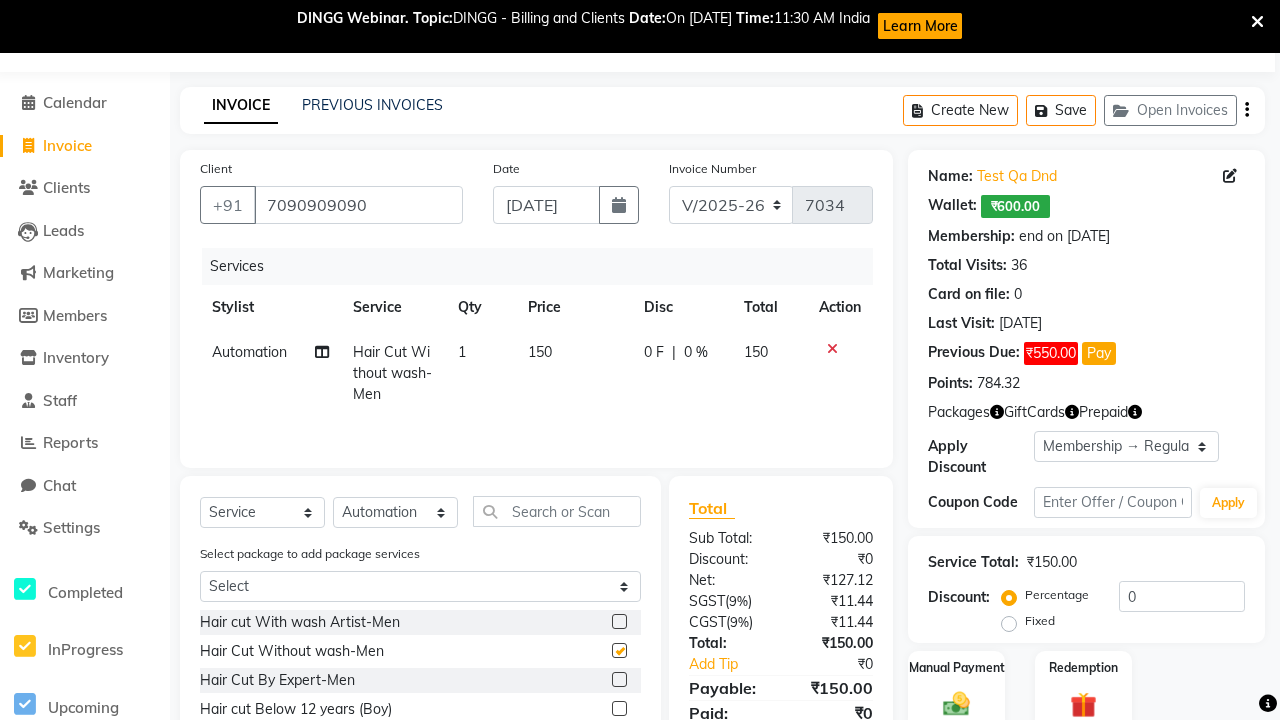 checkbox on "false" 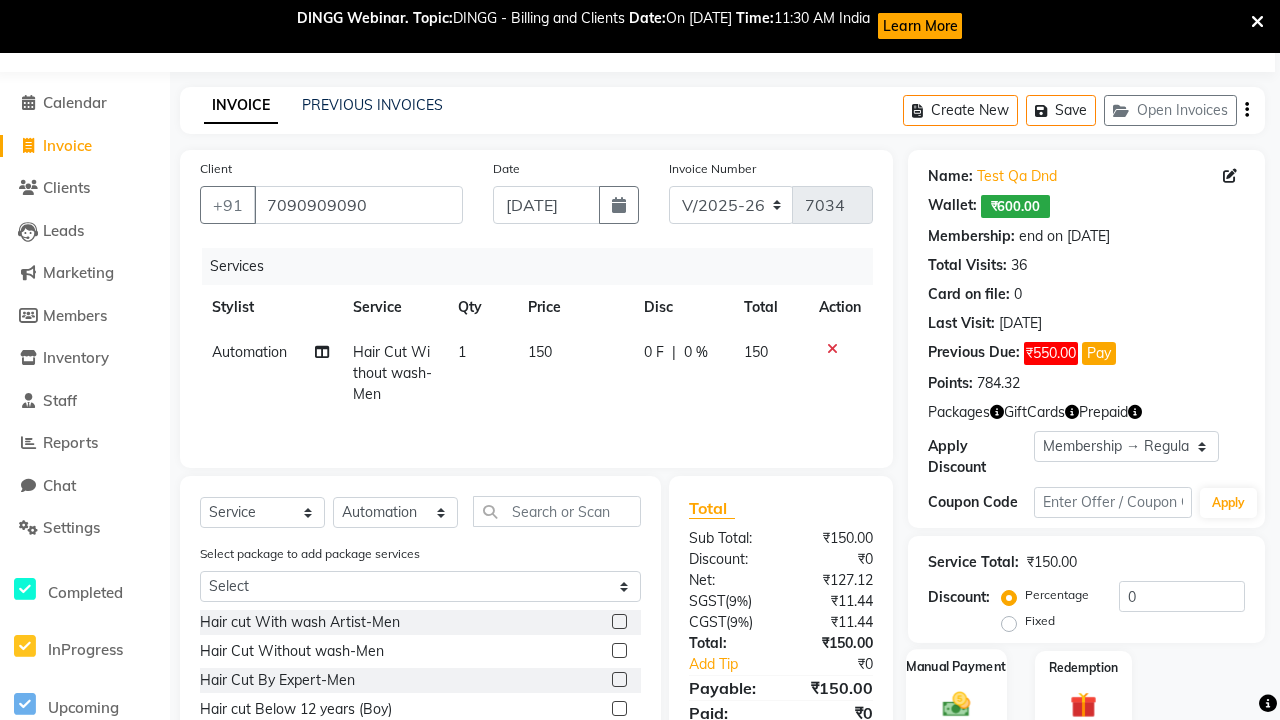 click 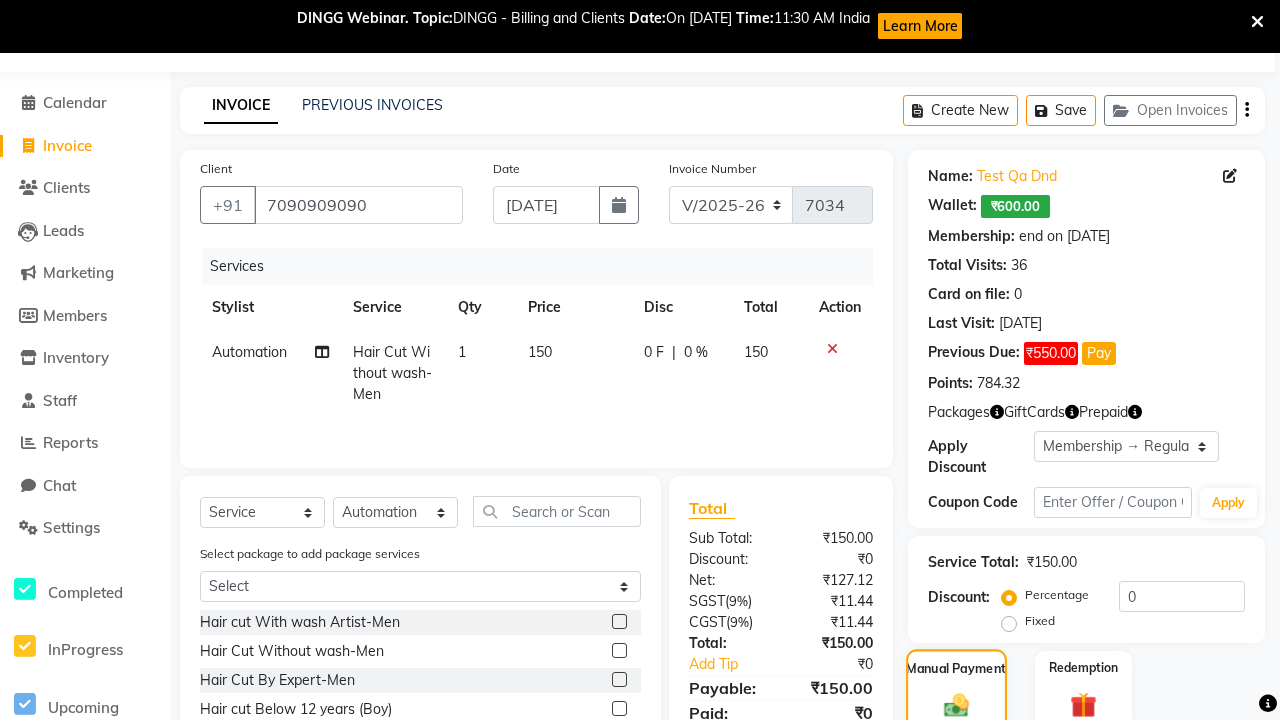 scroll, scrollTop: 265, scrollLeft: 0, axis: vertical 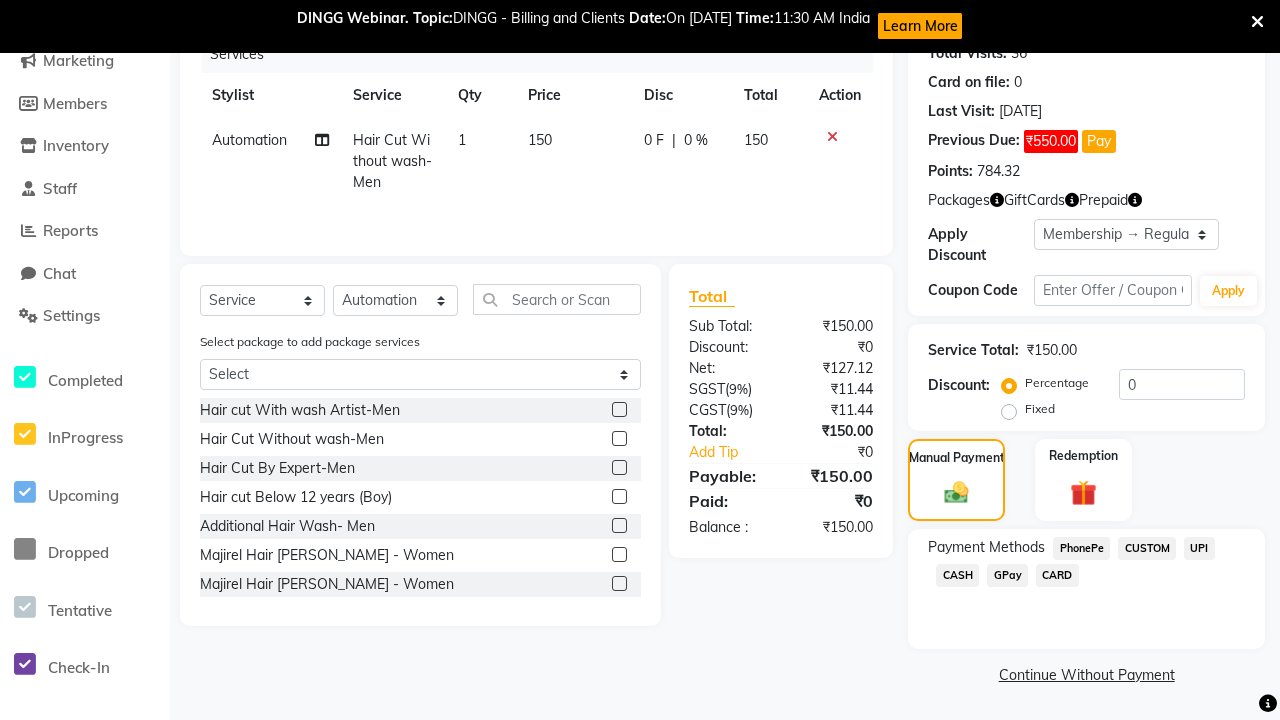 click on "PhonePe" 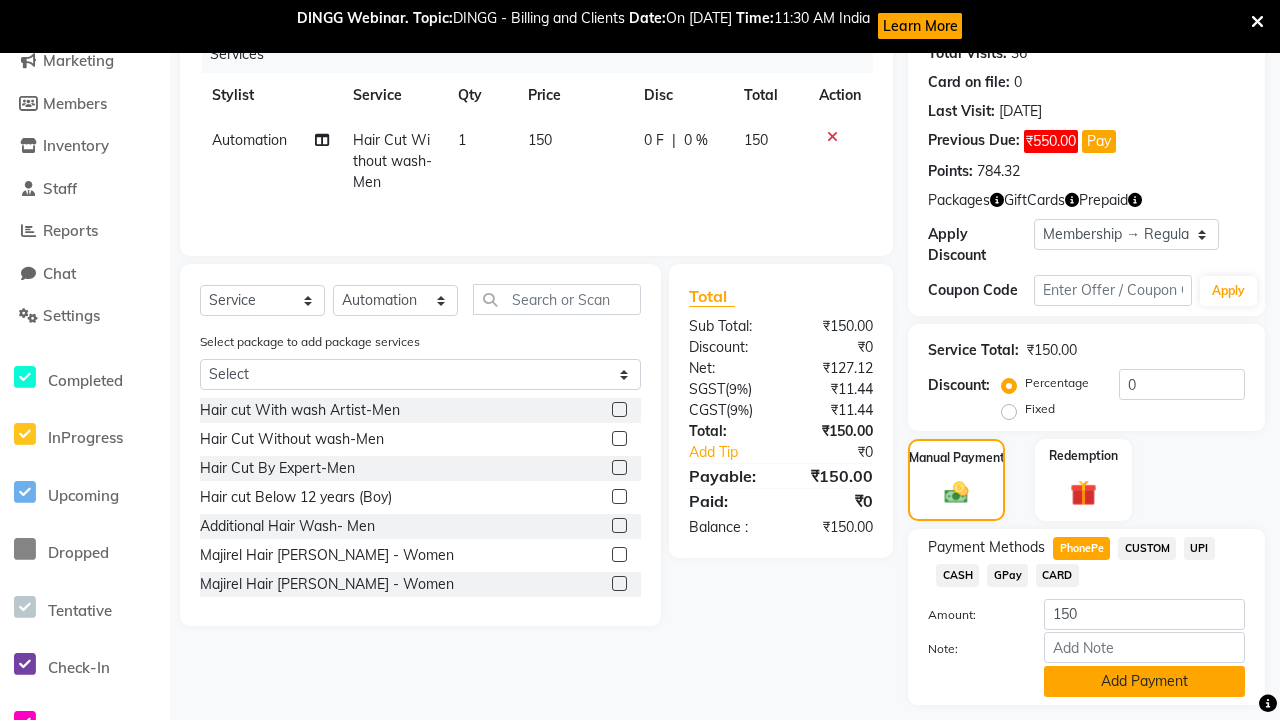 click on "Add Payment" 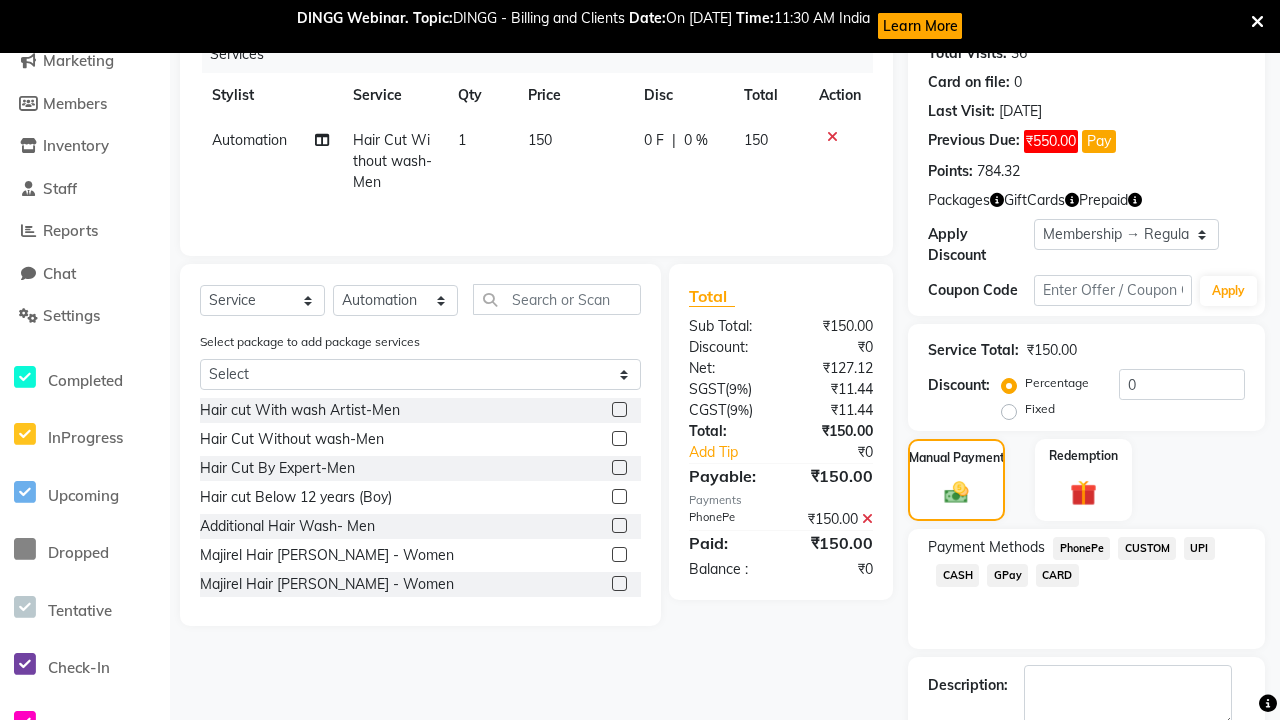 click 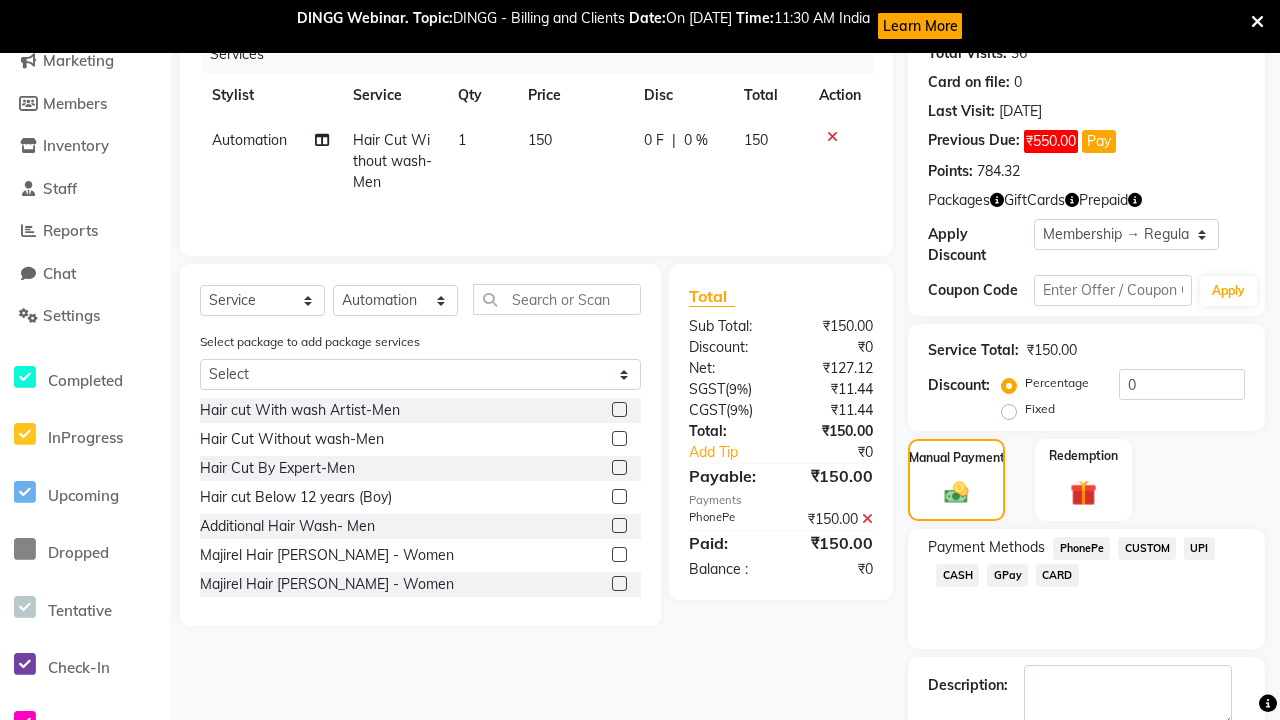 scroll, scrollTop: 378, scrollLeft: 0, axis: vertical 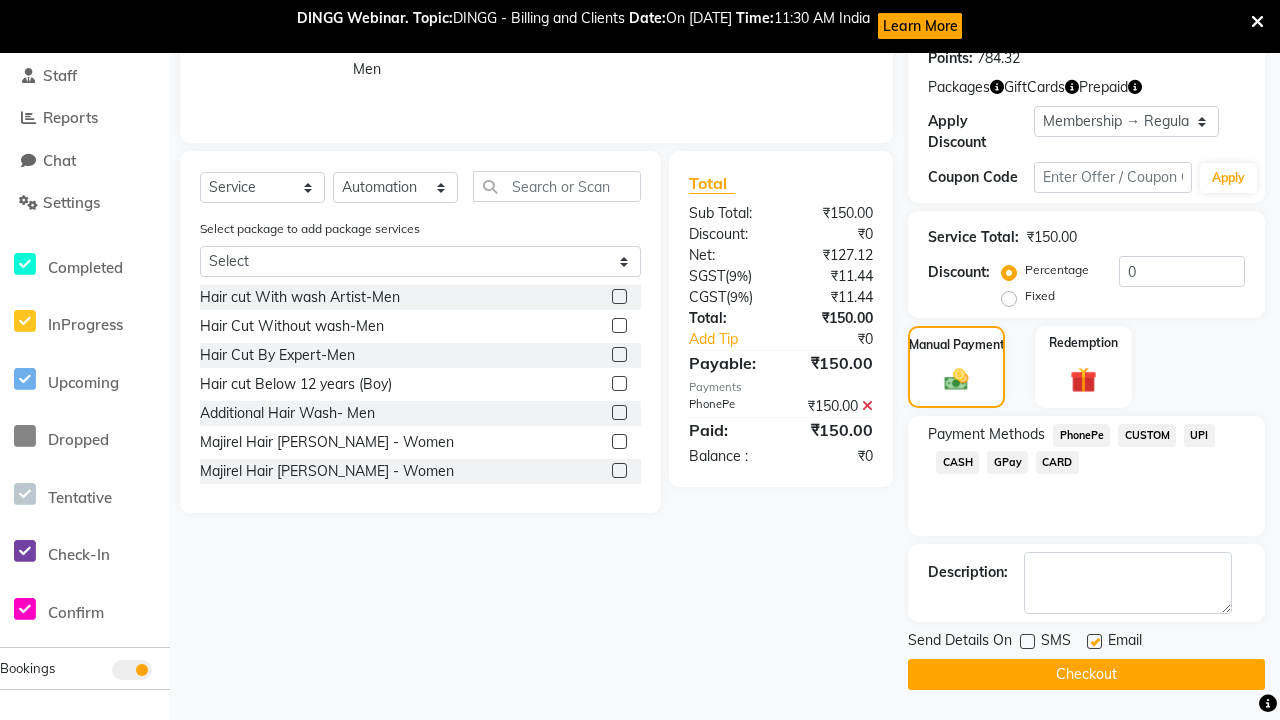 click 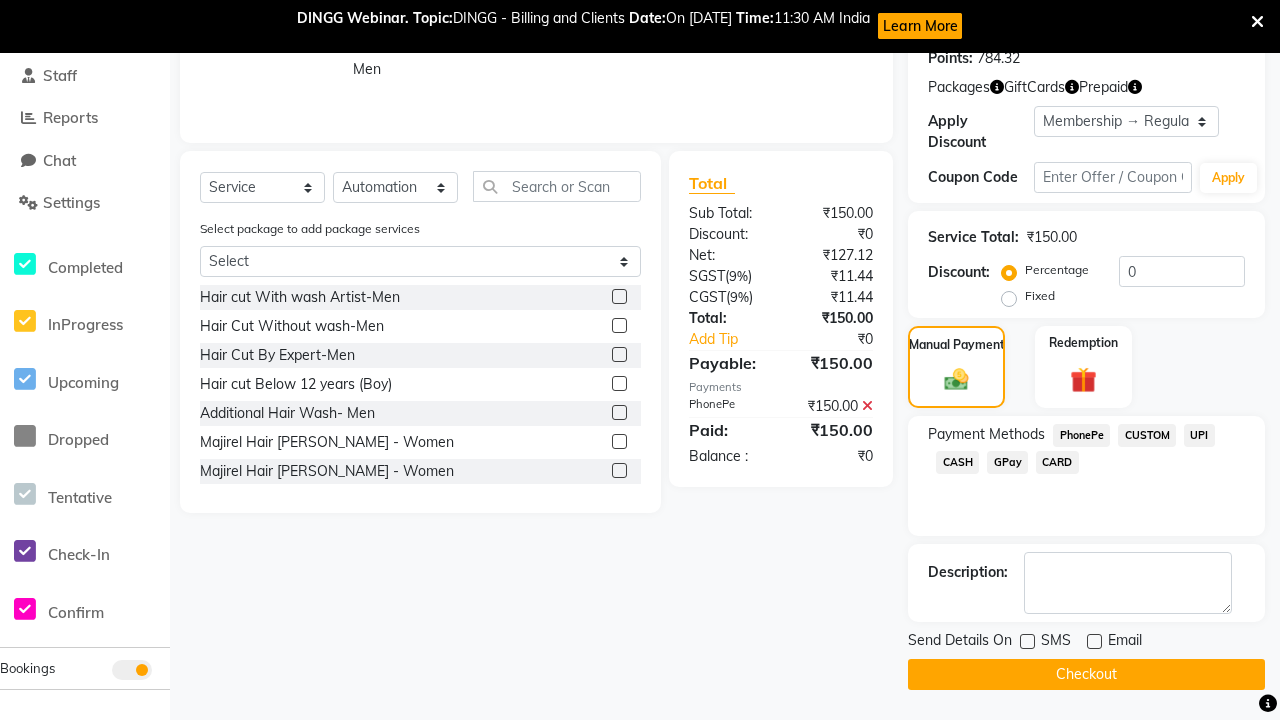 click on "Checkout" 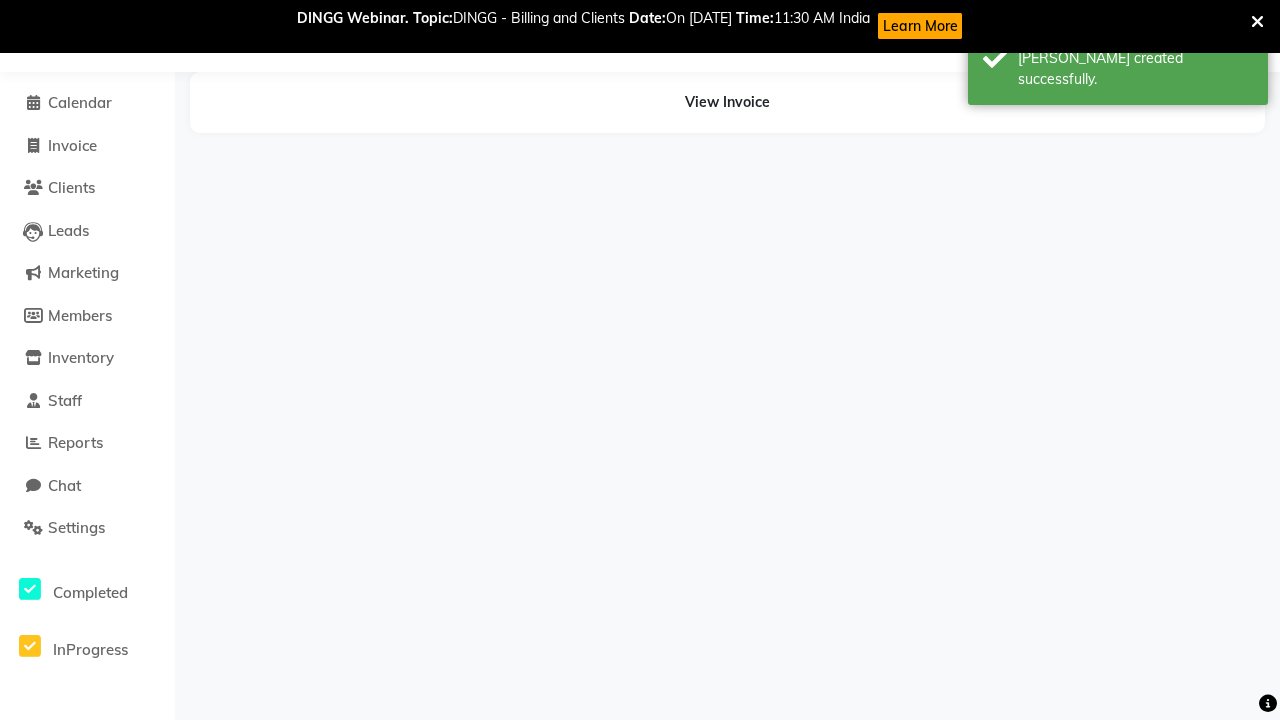 scroll, scrollTop: 53, scrollLeft: 0, axis: vertical 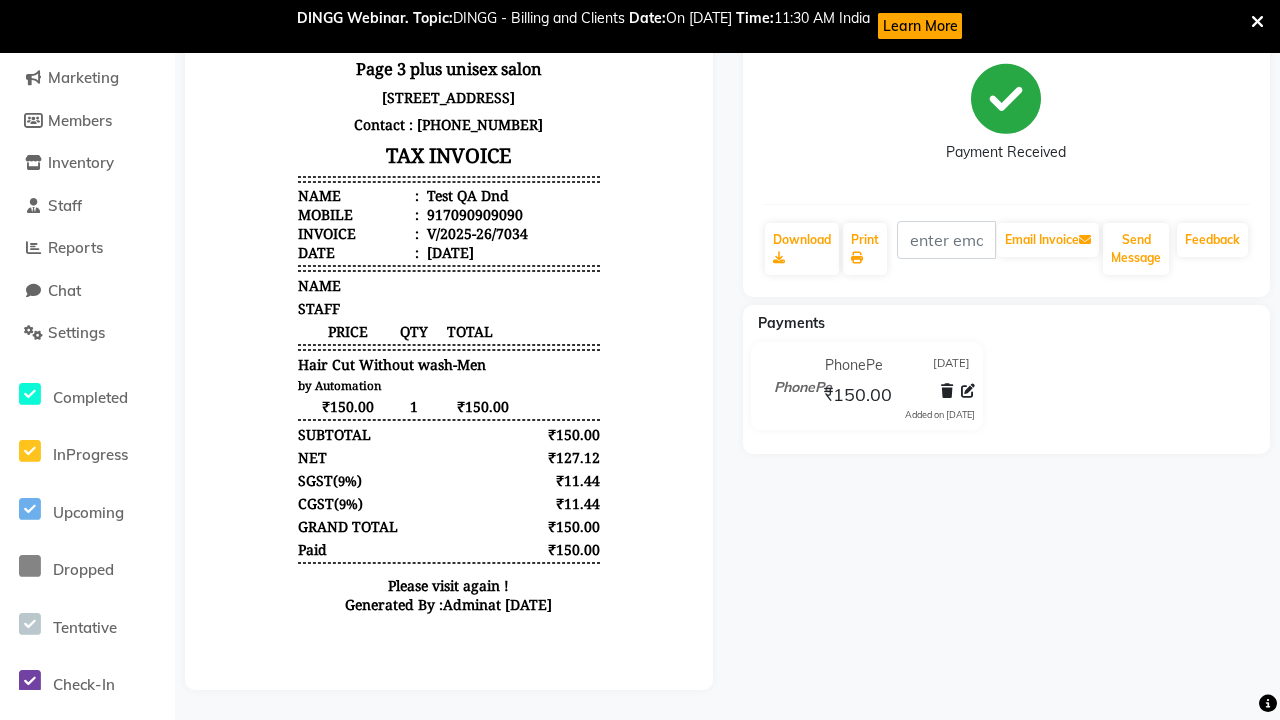 click on "Admin" at bounding box center [1220, -159] 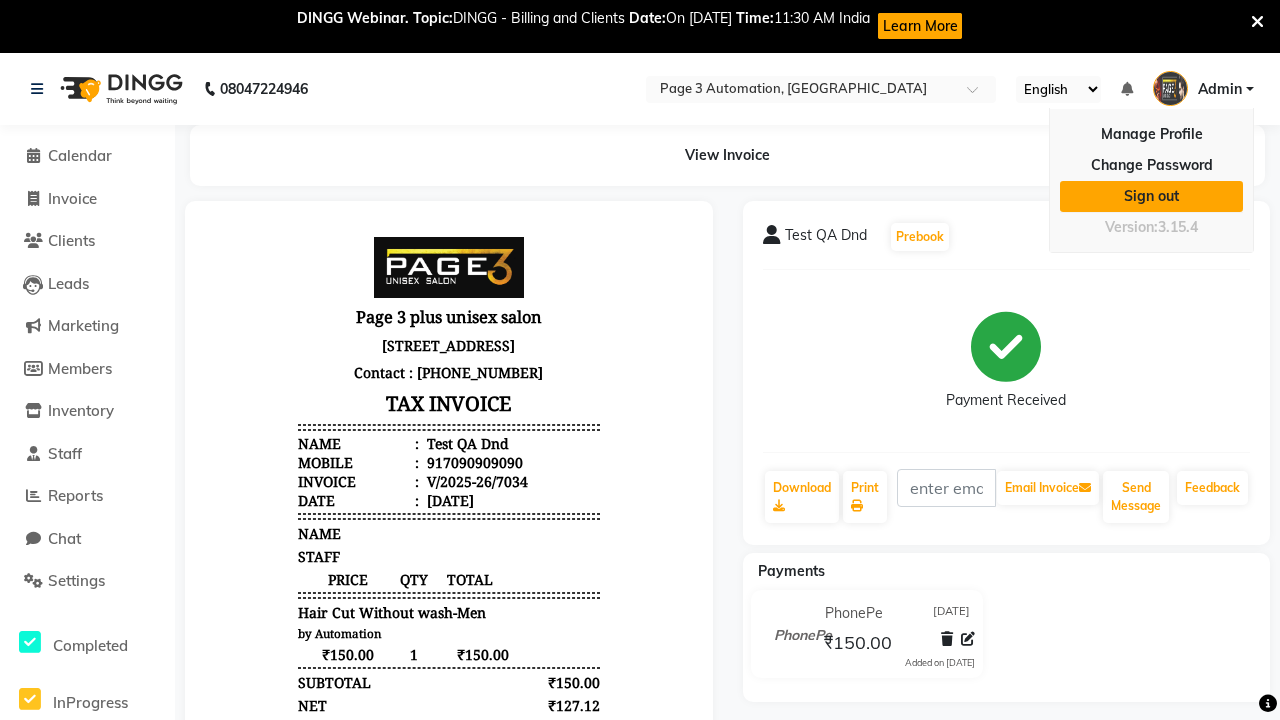 click on "Sign out" at bounding box center [1151, 196] 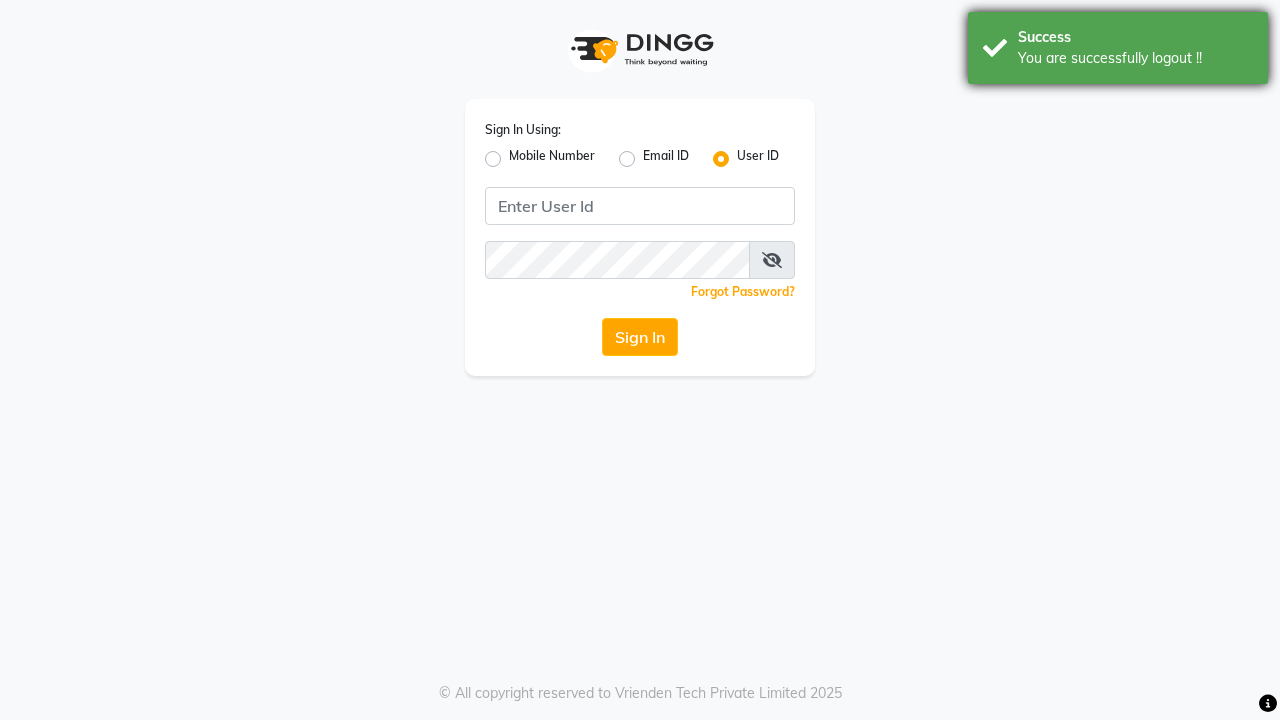 click on "You are successfully logout !!" at bounding box center [1135, 58] 